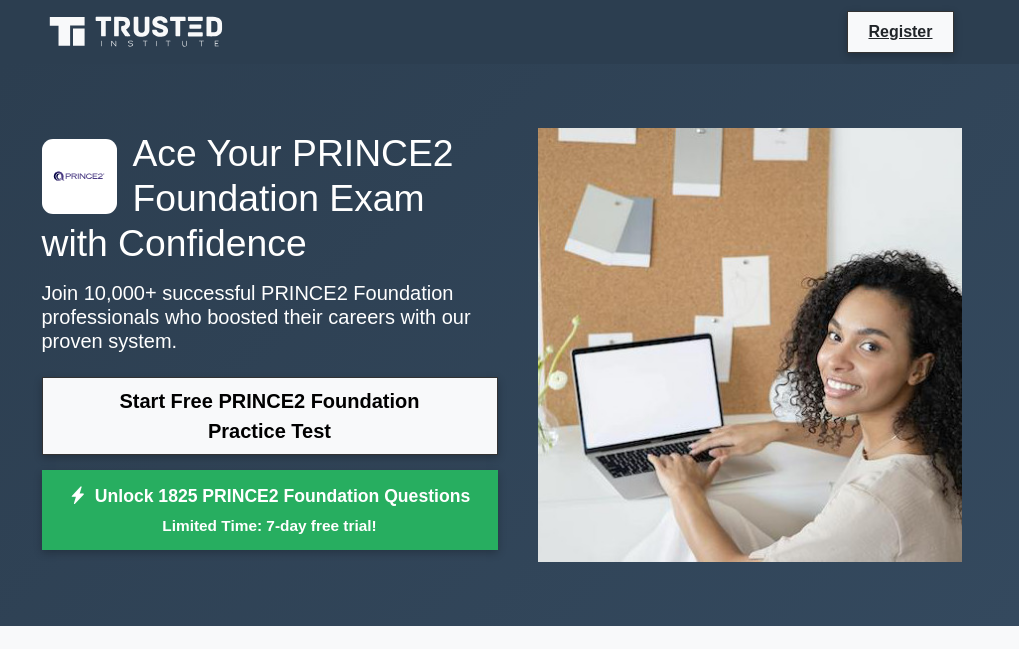 scroll, scrollTop: 0, scrollLeft: 0, axis: both 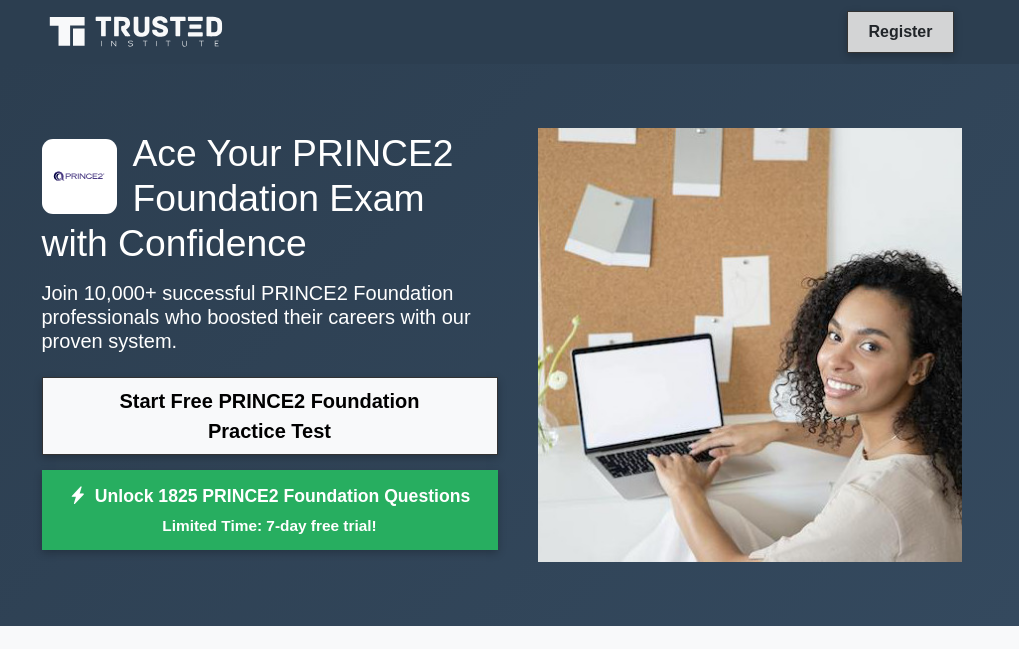 click on "Register" at bounding box center [900, 31] 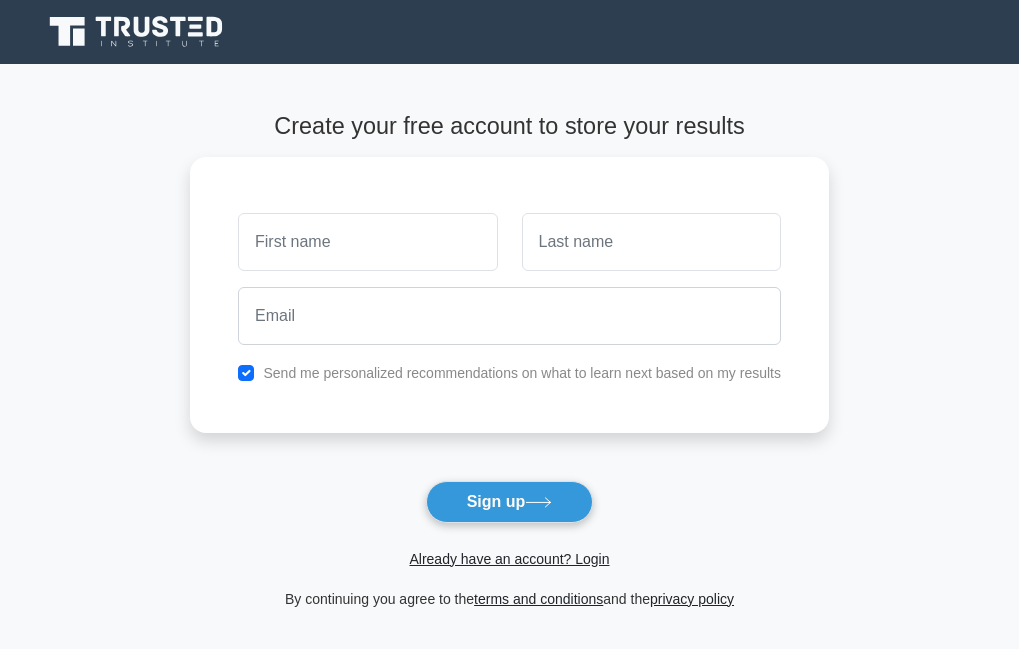 scroll, scrollTop: 0, scrollLeft: 0, axis: both 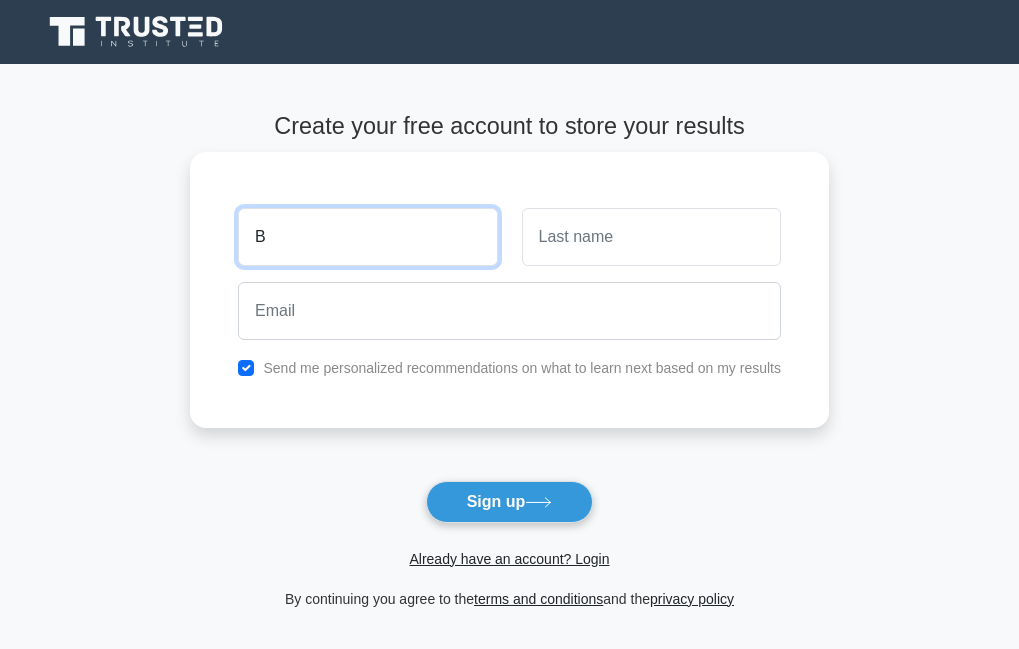 click on "B" at bounding box center (367, 237) 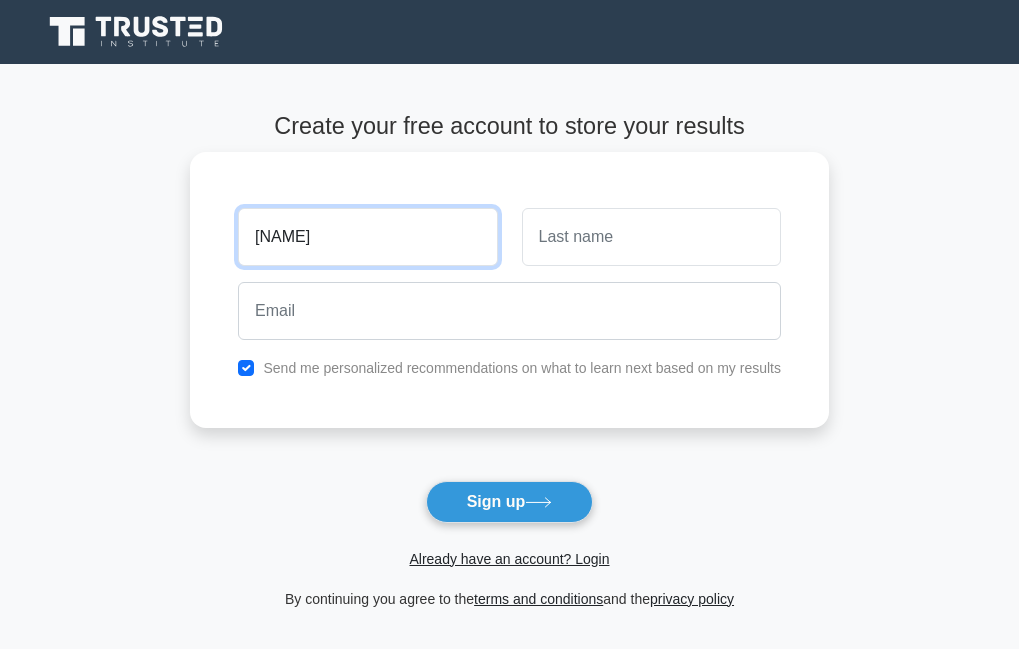 type on "[NAME]" 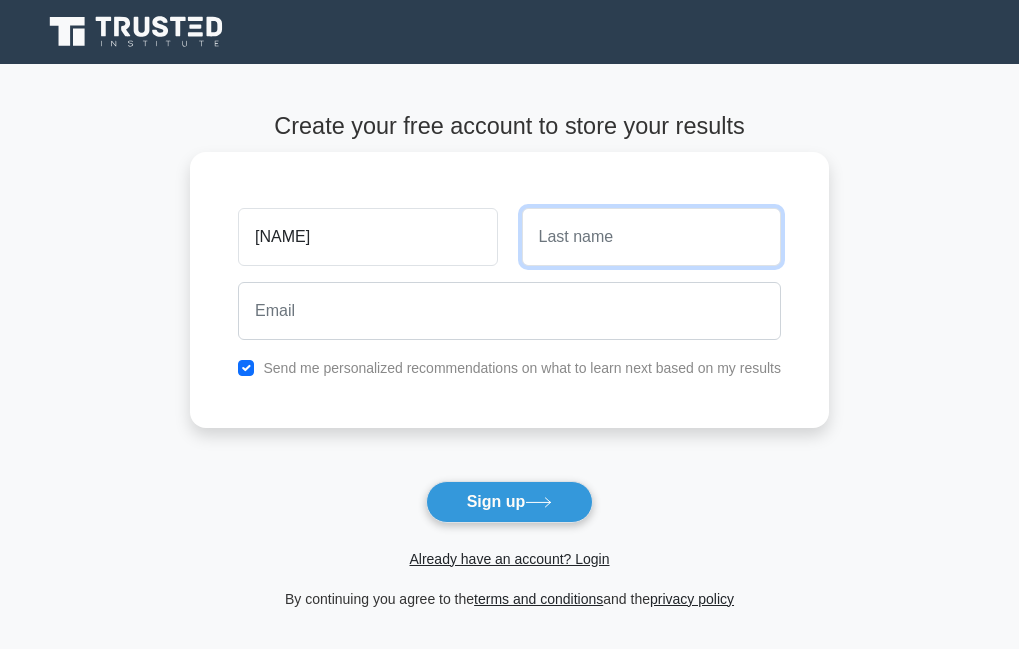 click at bounding box center [651, 237] 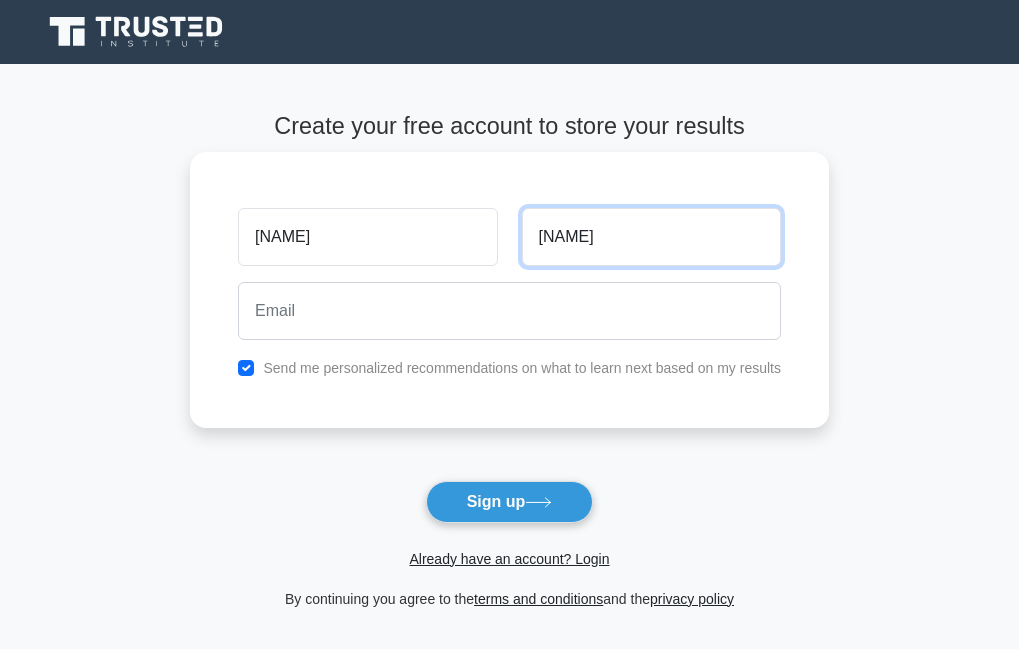 type on "[NAME]" 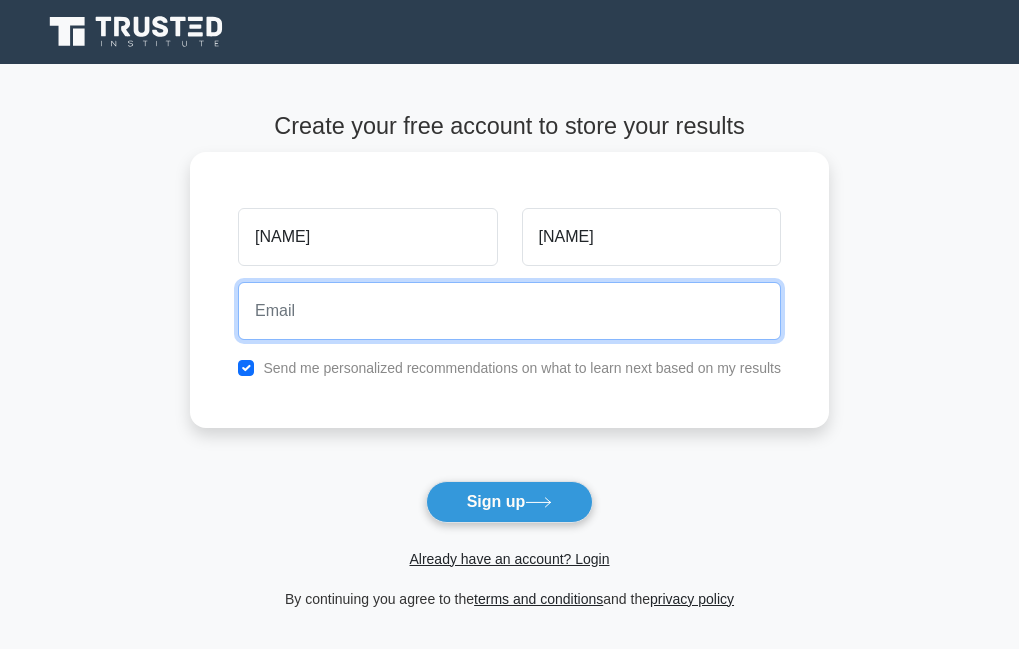click at bounding box center (509, 311) 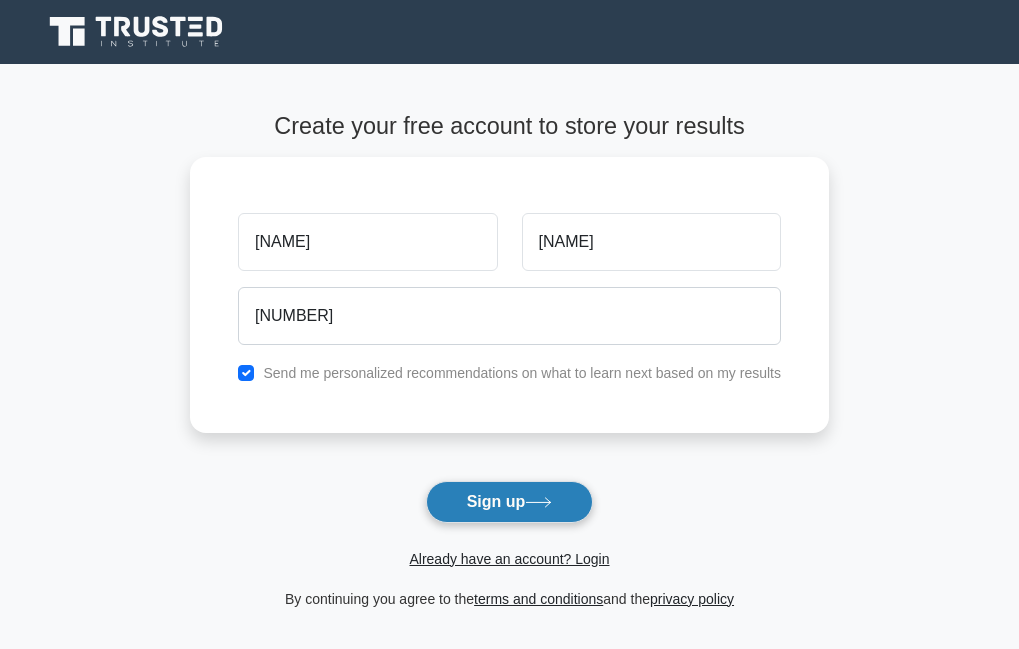 click on "Sign up" at bounding box center [510, 502] 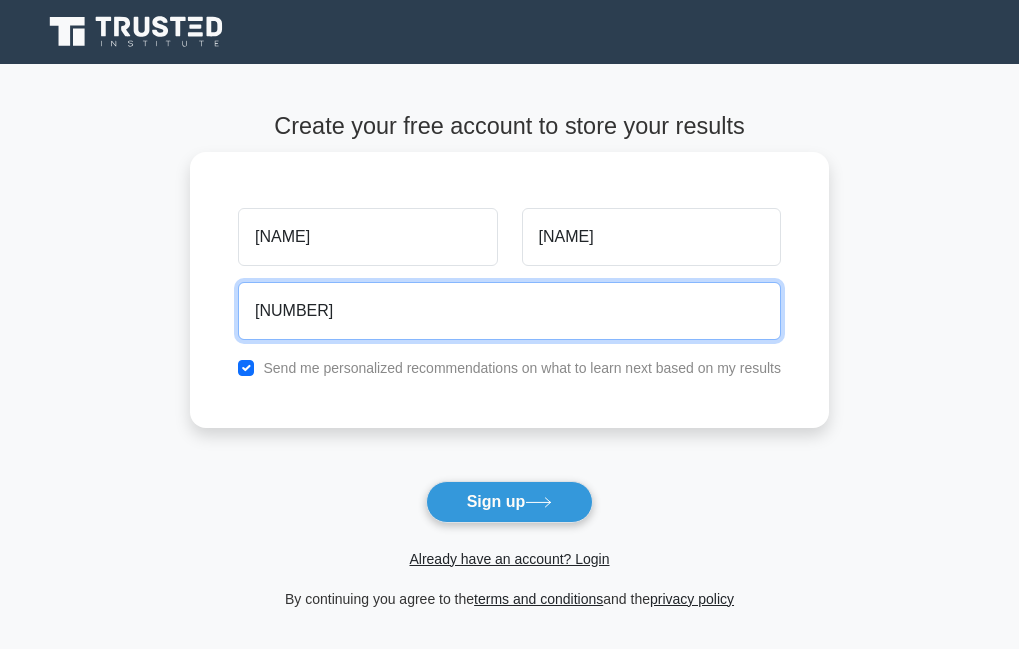 click on "77320939" at bounding box center [509, 311] 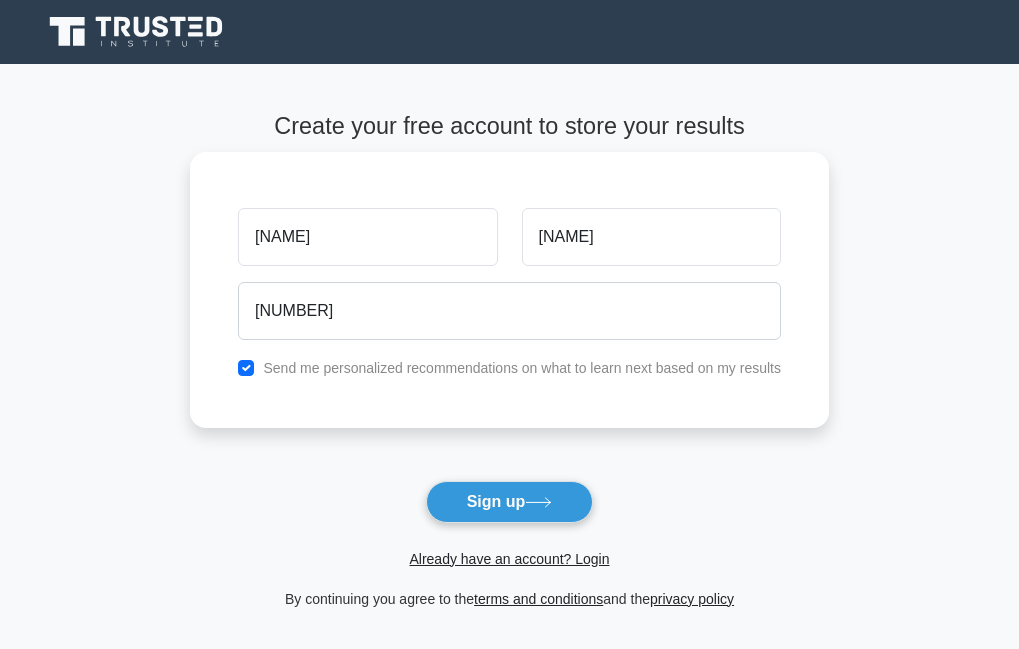 click on "Bofelo
Balebanye
77320939
Send me personalized recommendations on what to learn next based on my results" at bounding box center [509, 290] 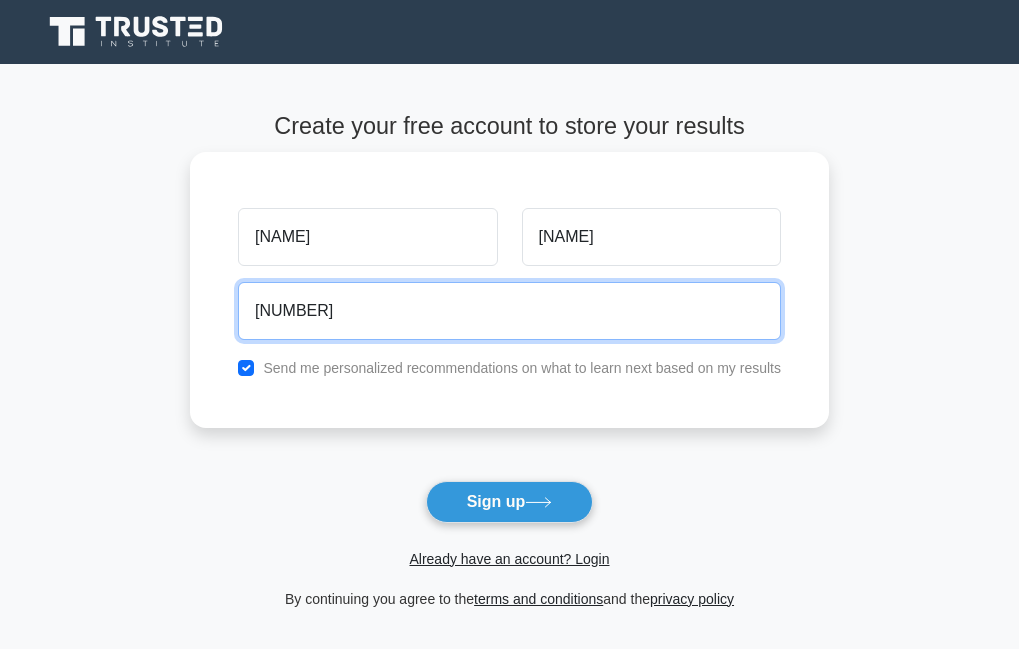 click on "77320939" at bounding box center [509, 311] 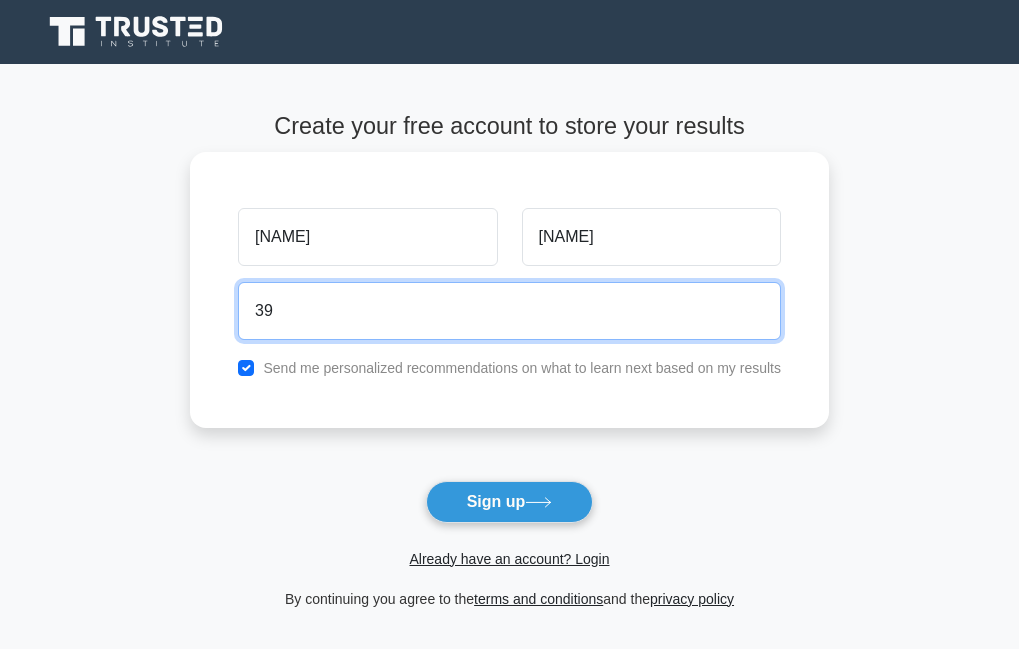 type on "9" 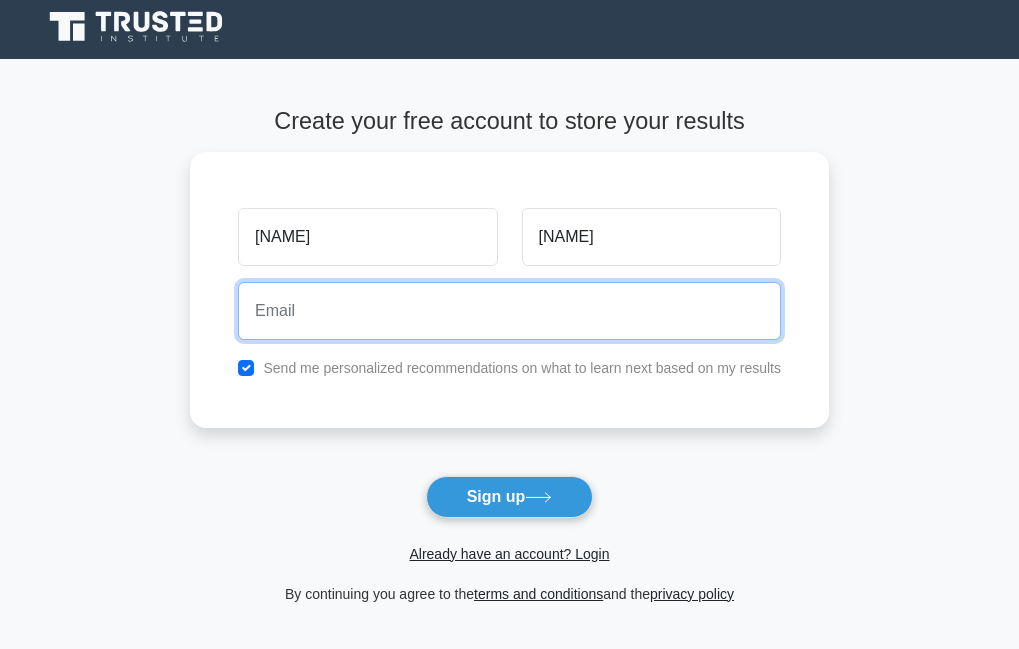 scroll, scrollTop: 0, scrollLeft: 0, axis: both 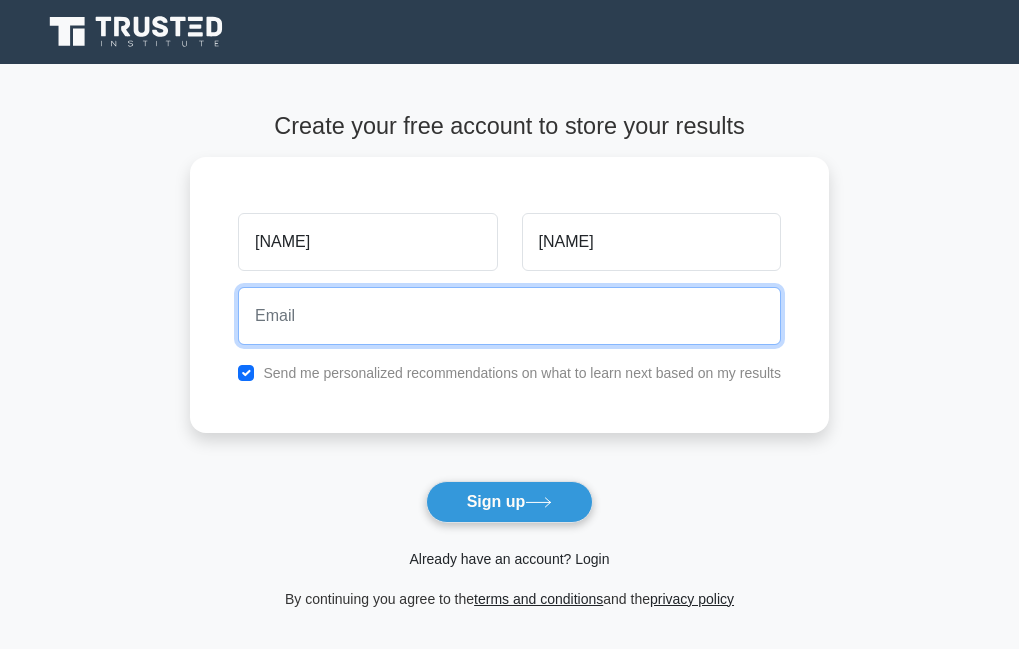 type 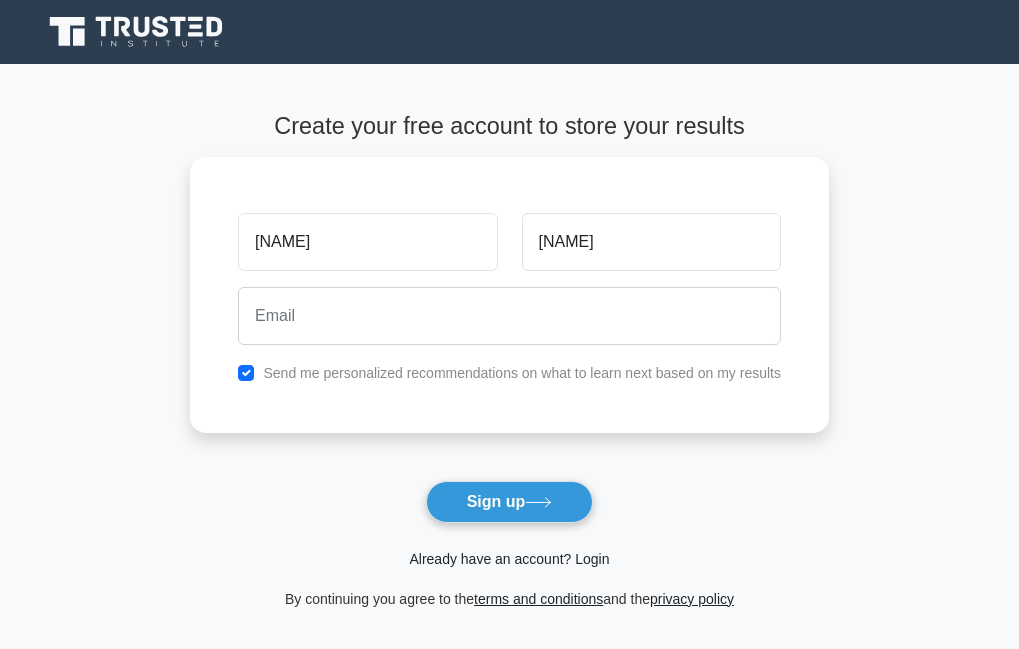 click on "Already have an account? Login" at bounding box center [509, 559] 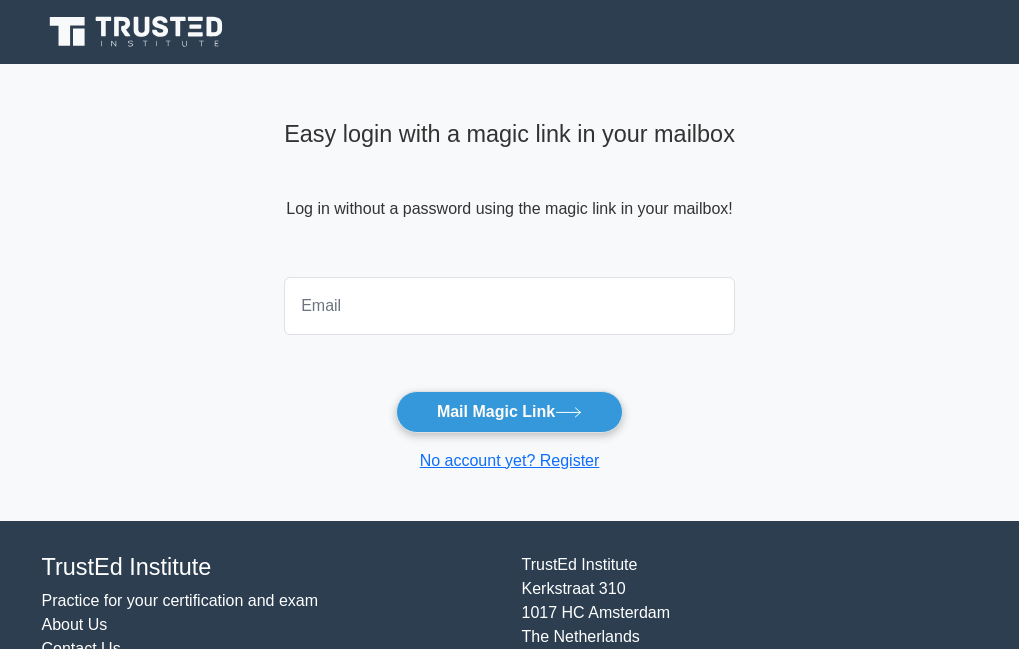 scroll, scrollTop: 0, scrollLeft: 0, axis: both 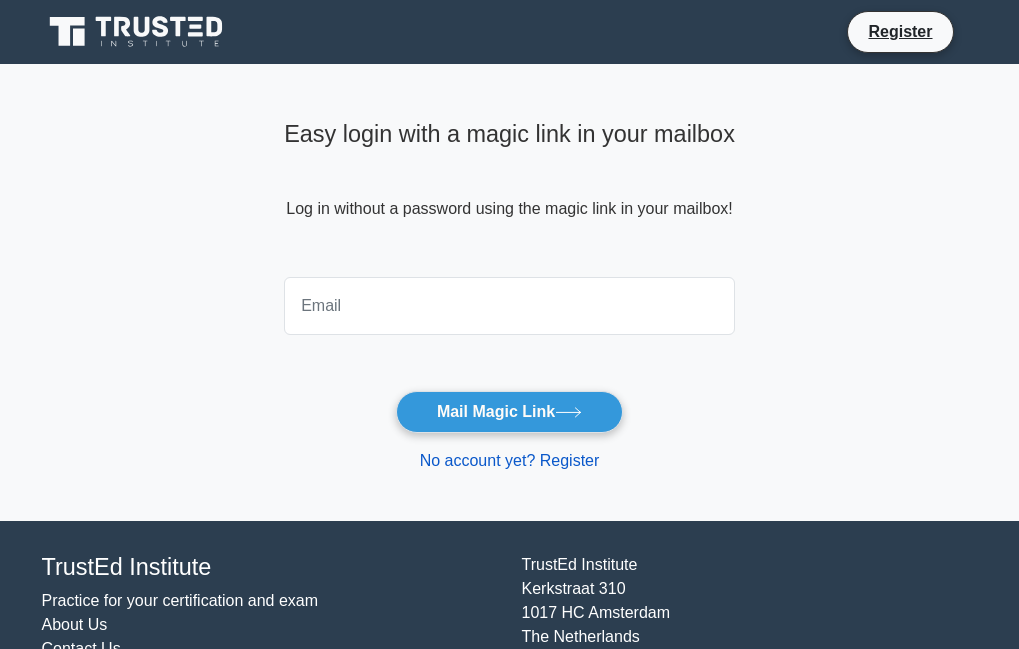 click on "No account yet? Register" at bounding box center [510, 460] 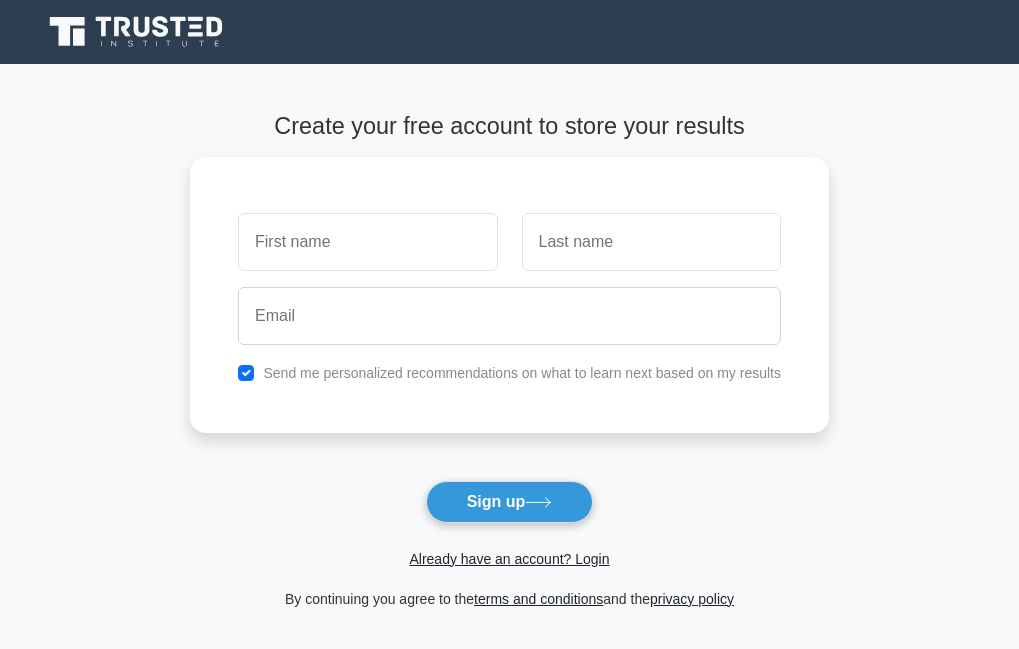 scroll, scrollTop: 0, scrollLeft: 0, axis: both 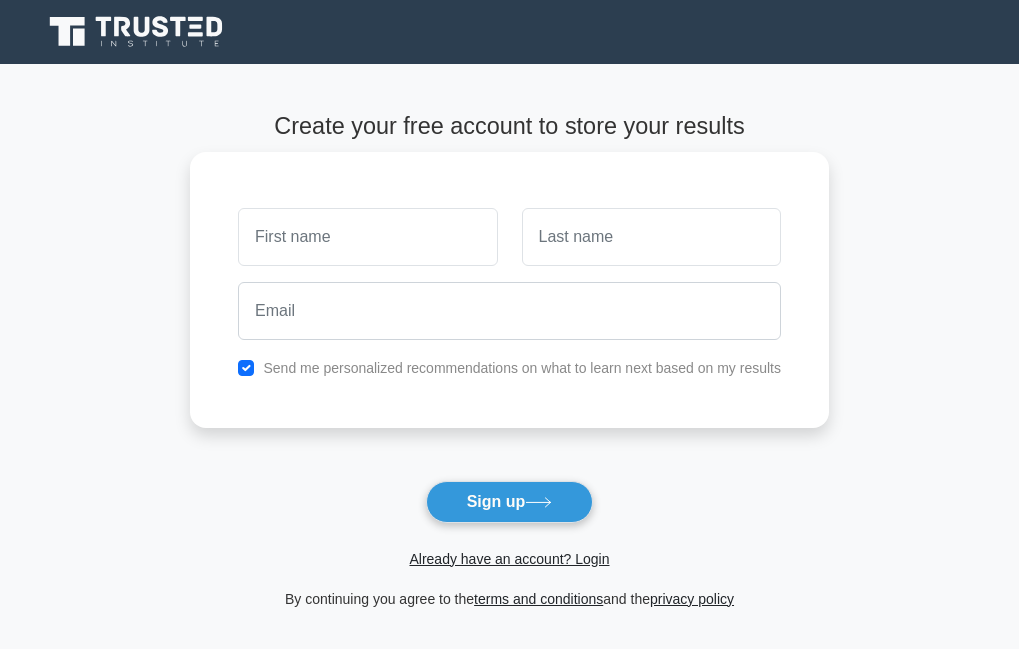 click at bounding box center (509, 311) 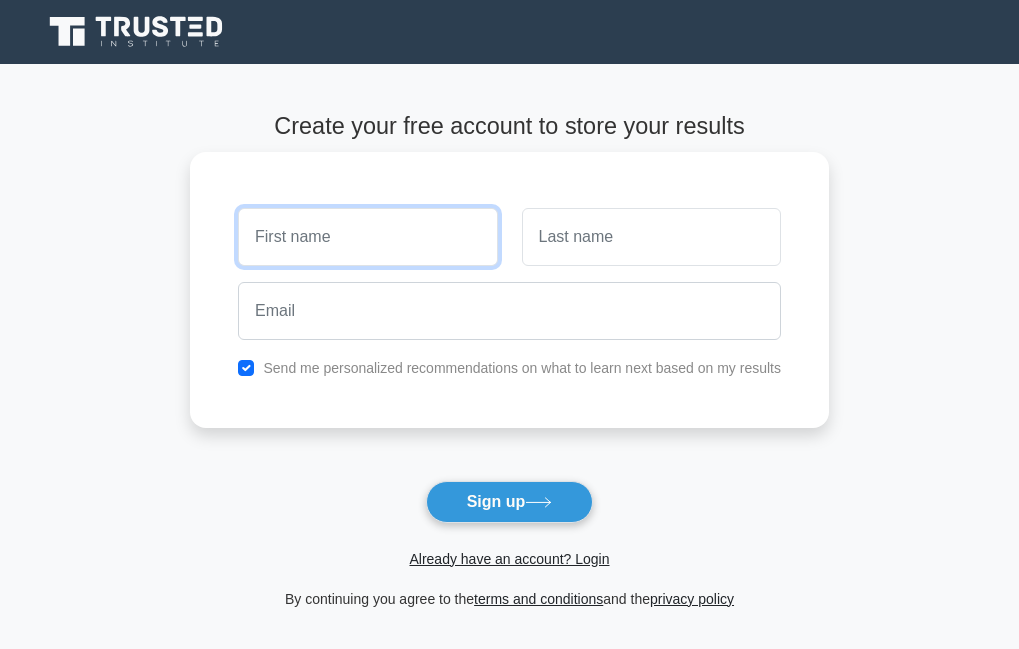 click at bounding box center (367, 237) 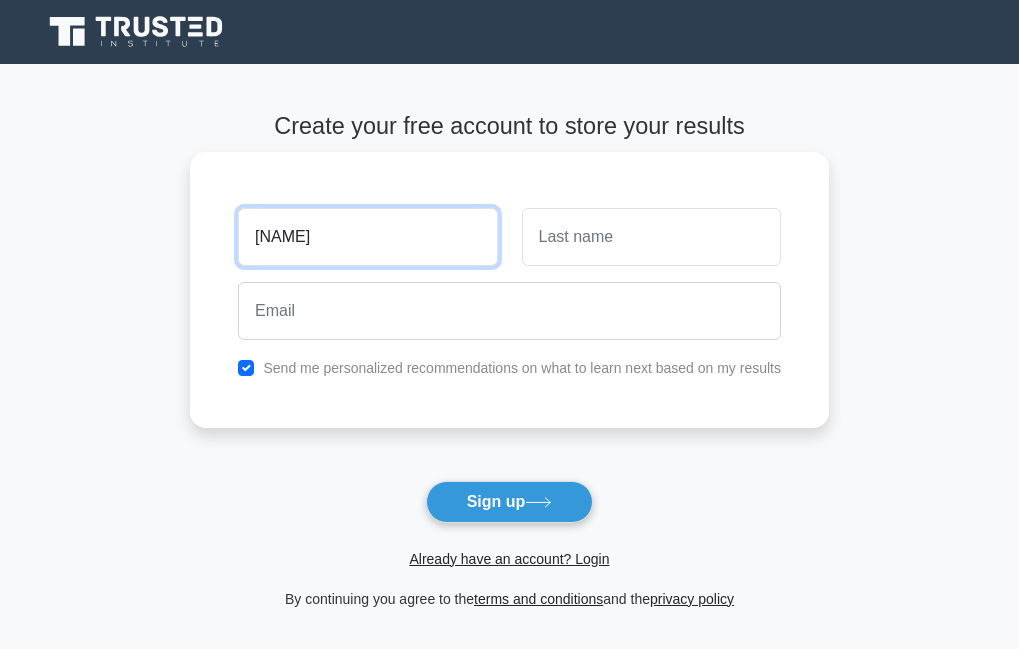 type on "[NAME]" 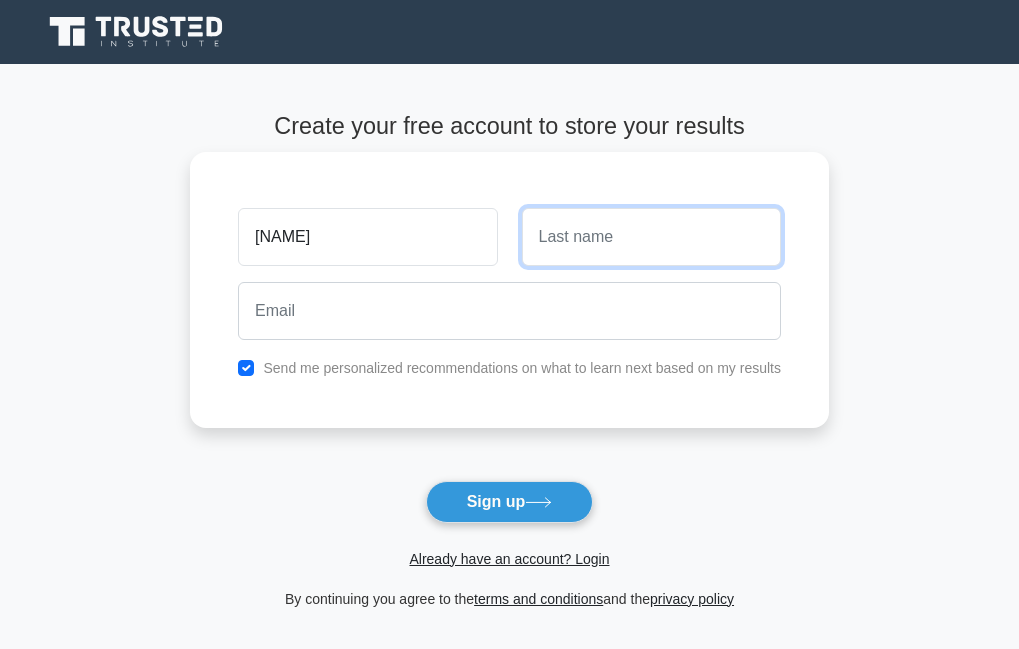 click at bounding box center [651, 237] 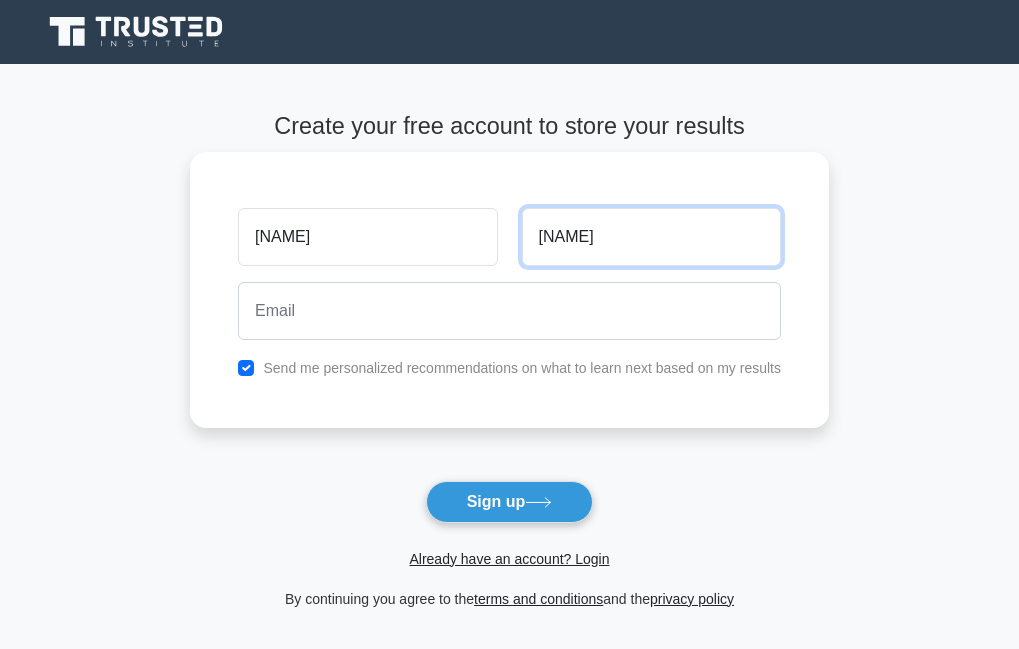 type on "Balebanye" 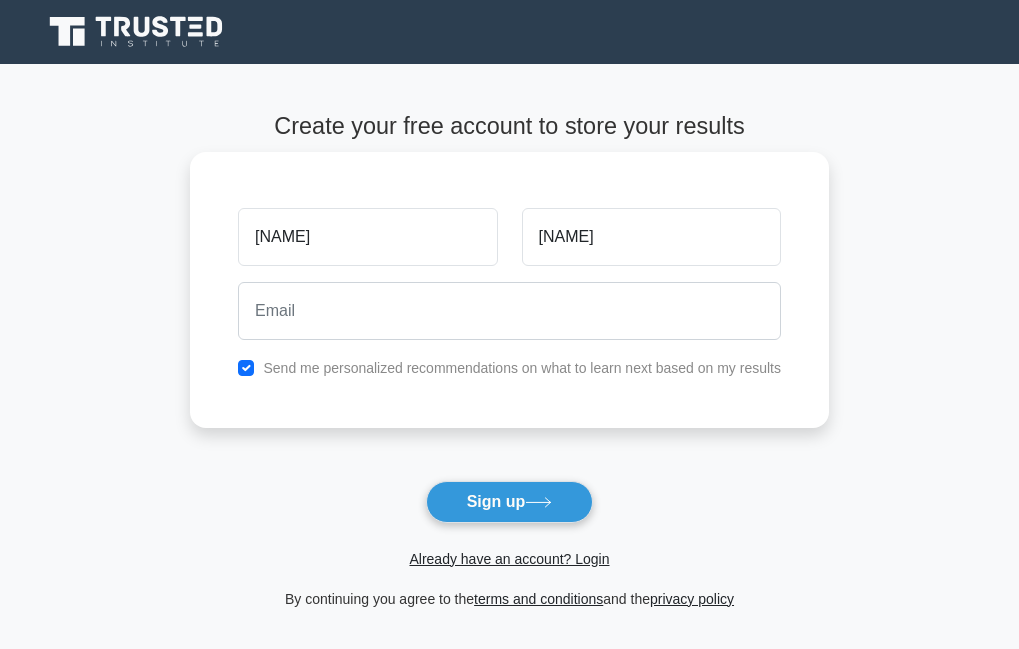 click on "Send me personalized recommendations on what to learn next based on my results" at bounding box center [509, 368] 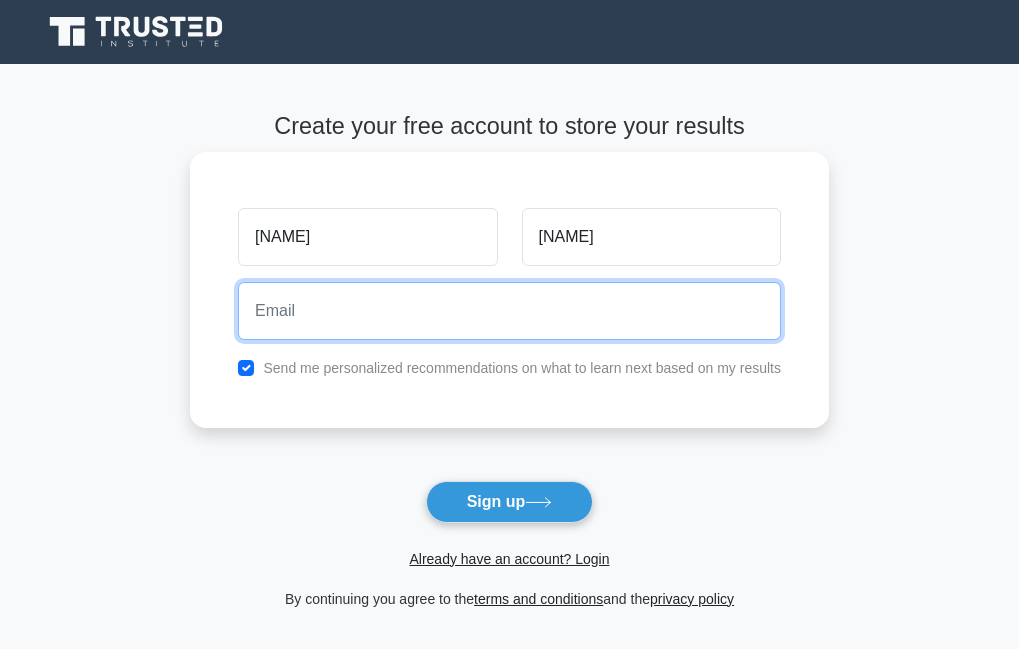 click at bounding box center [509, 311] 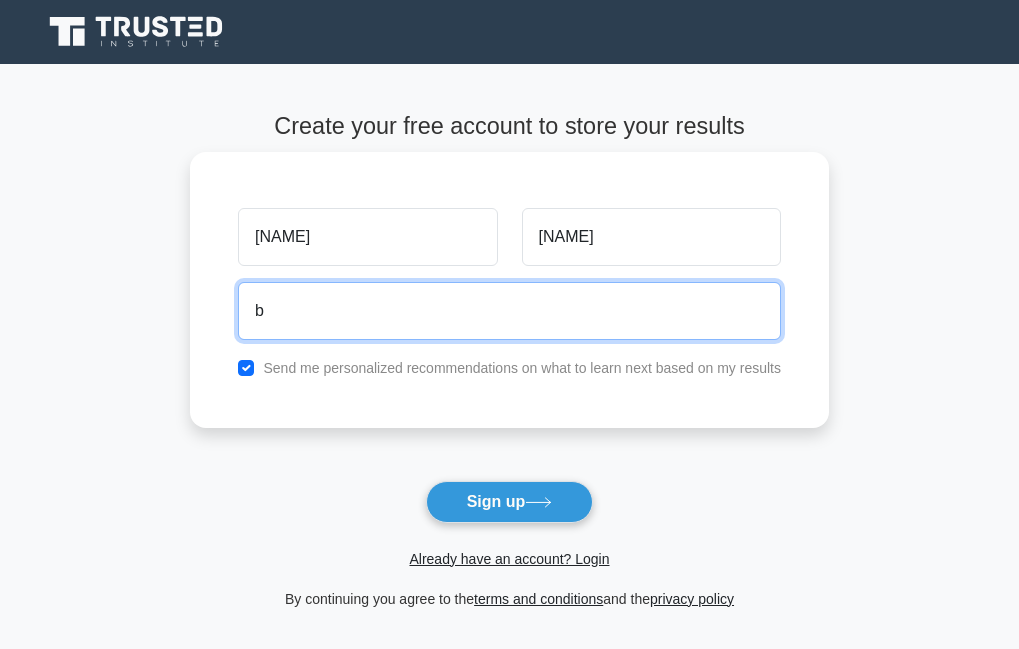 click on "b" at bounding box center [509, 311] 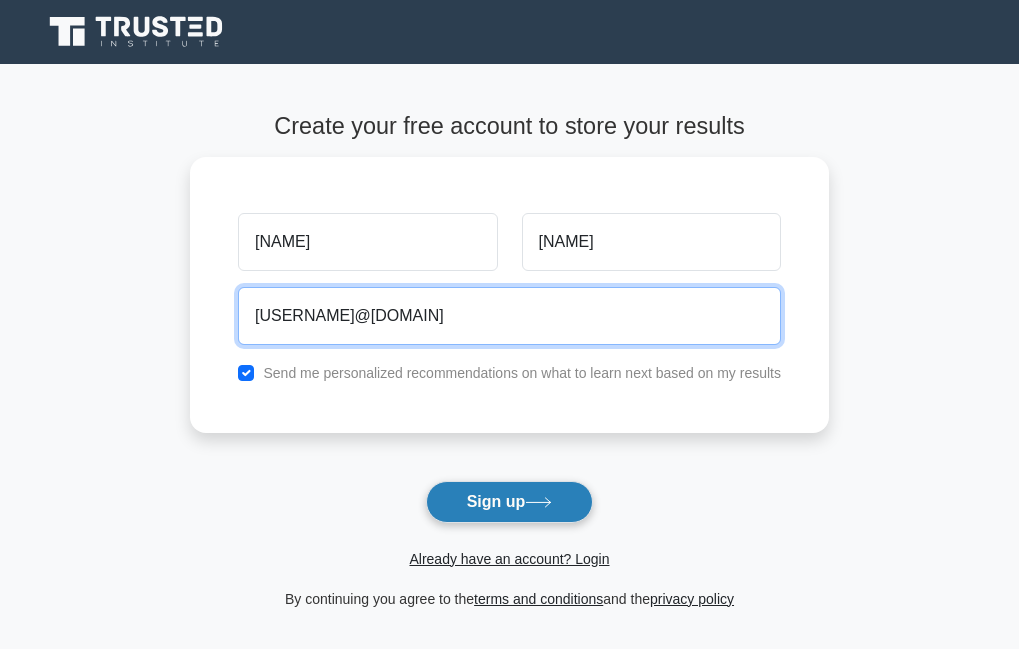 type on "bofelobalebanye366@gmail.com" 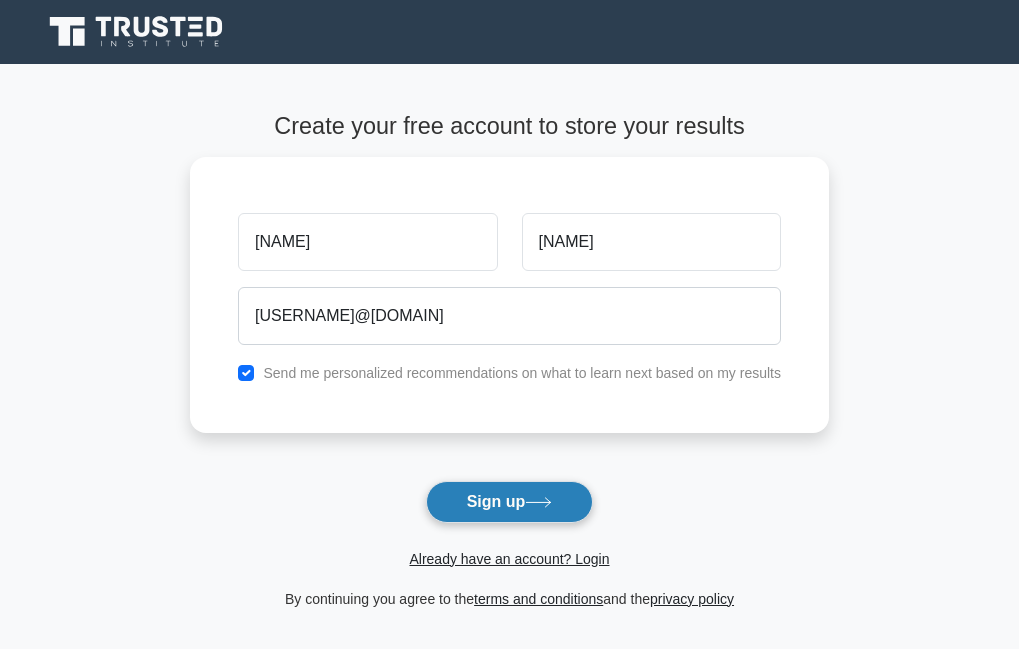 click on "Sign up" at bounding box center [510, 502] 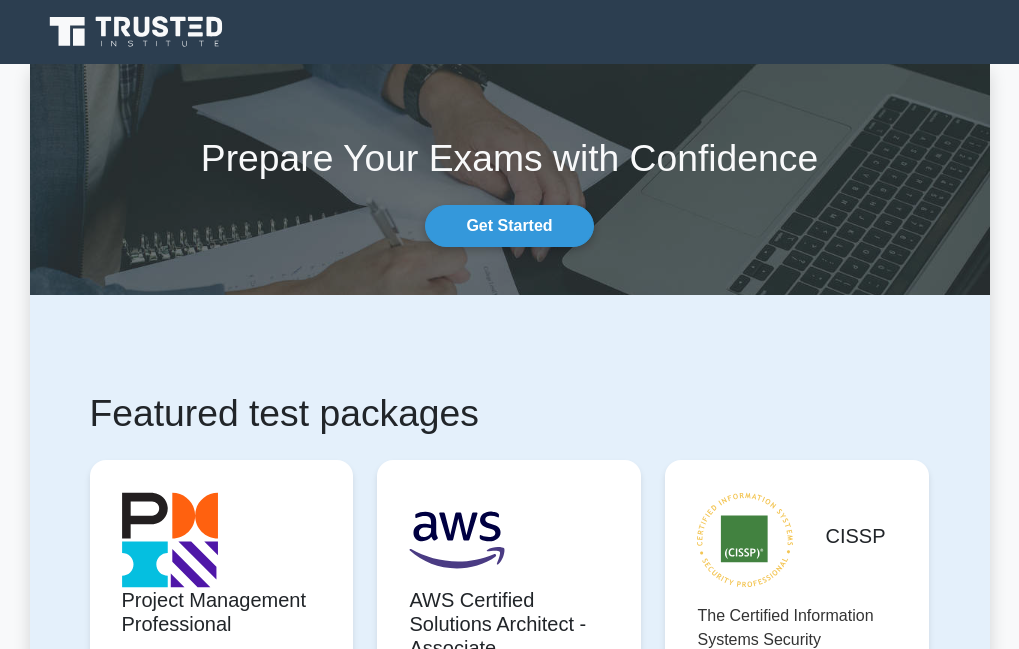 scroll, scrollTop: 0, scrollLeft: 0, axis: both 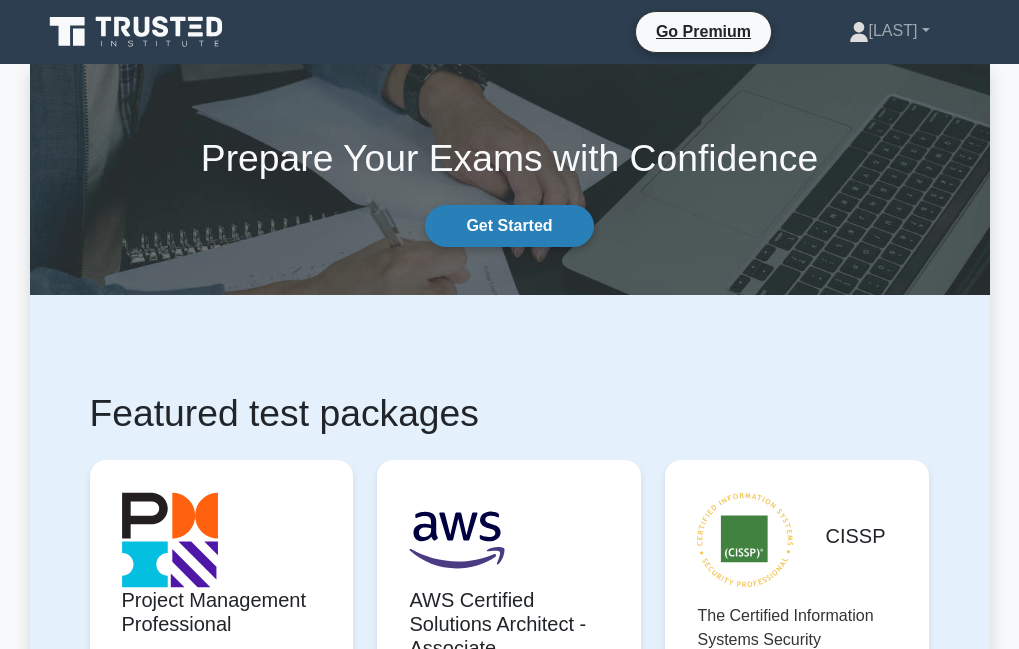 click on "Get Started" at bounding box center (509, 226) 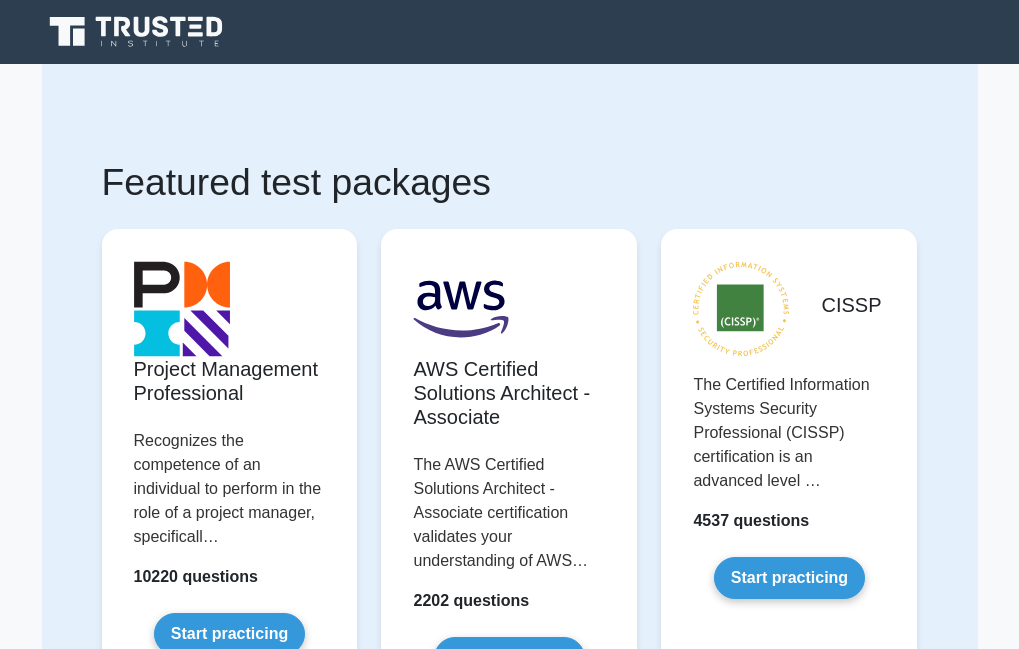 scroll, scrollTop: 0, scrollLeft: 0, axis: both 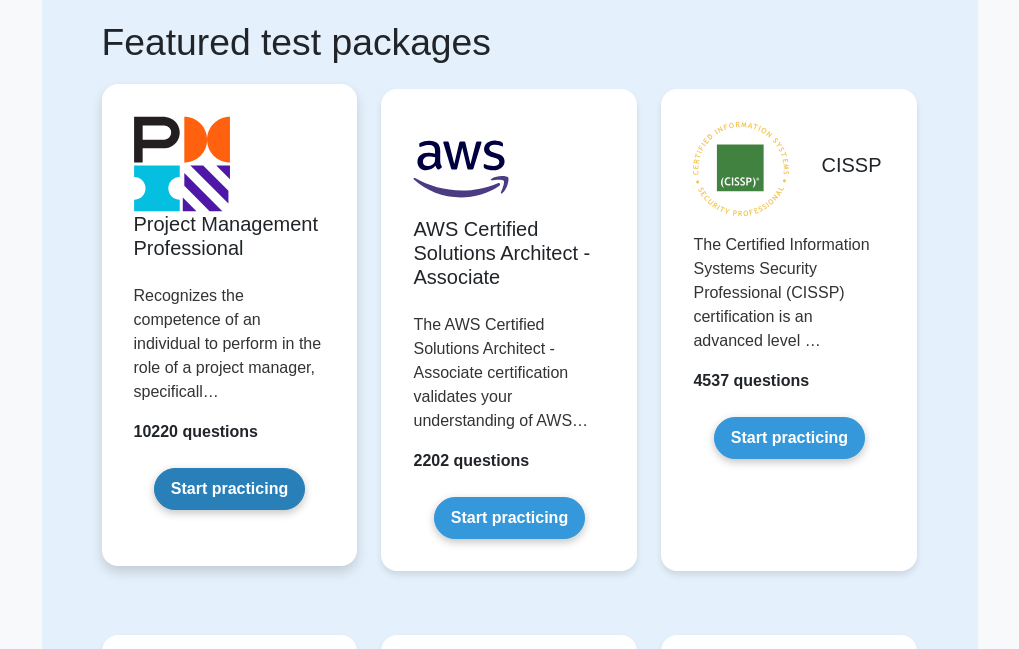 click on "Start practicing" at bounding box center (229, 489) 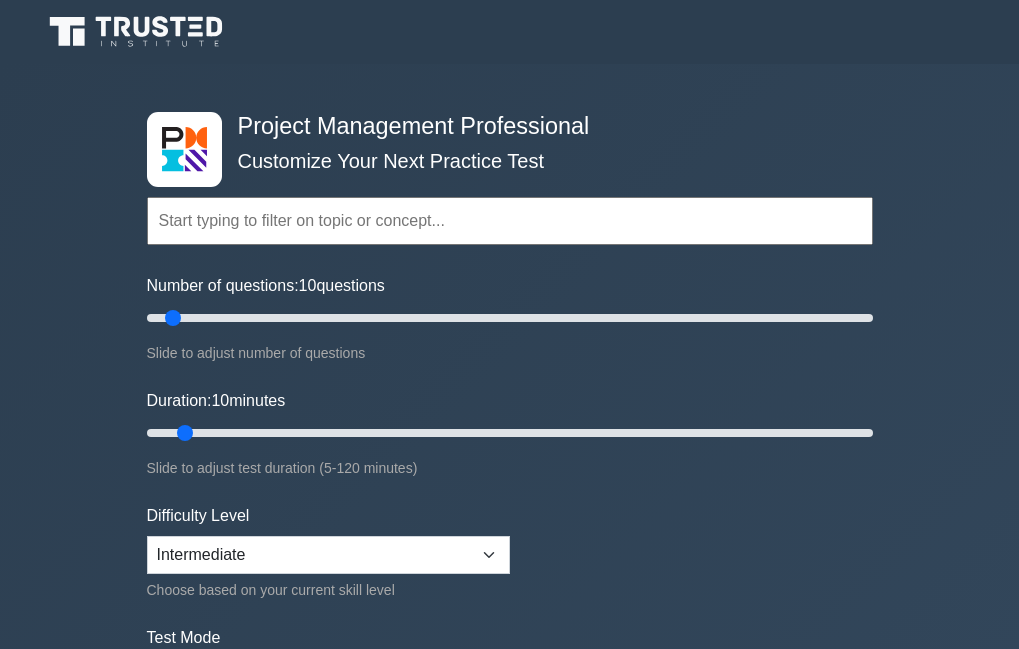 scroll, scrollTop: 0, scrollLeft: 0, axis: both 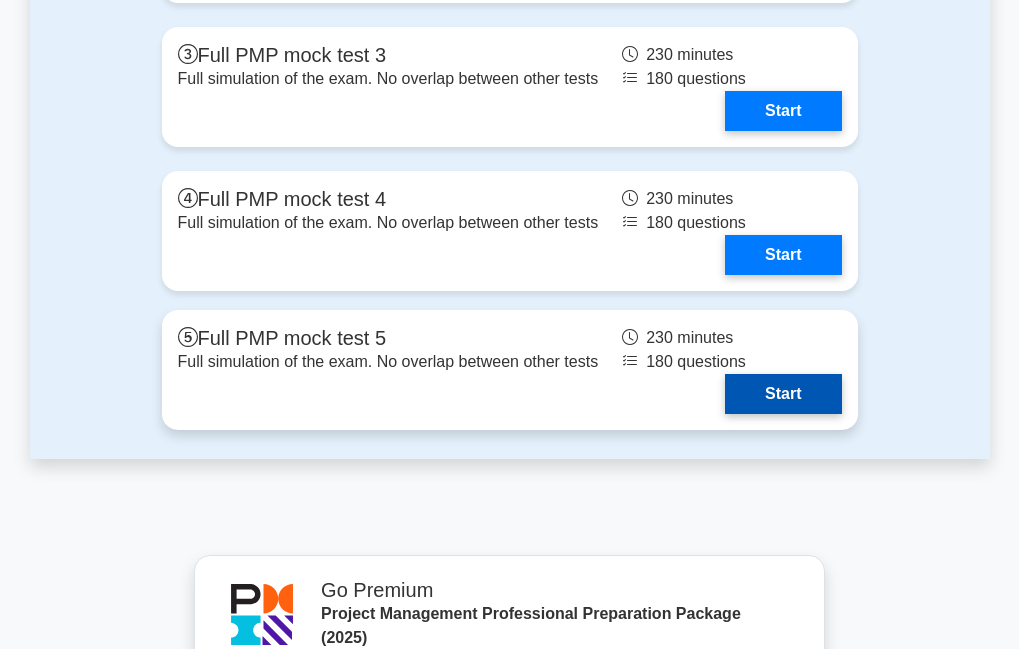 click on "Start" at bounding box center (783, 394) 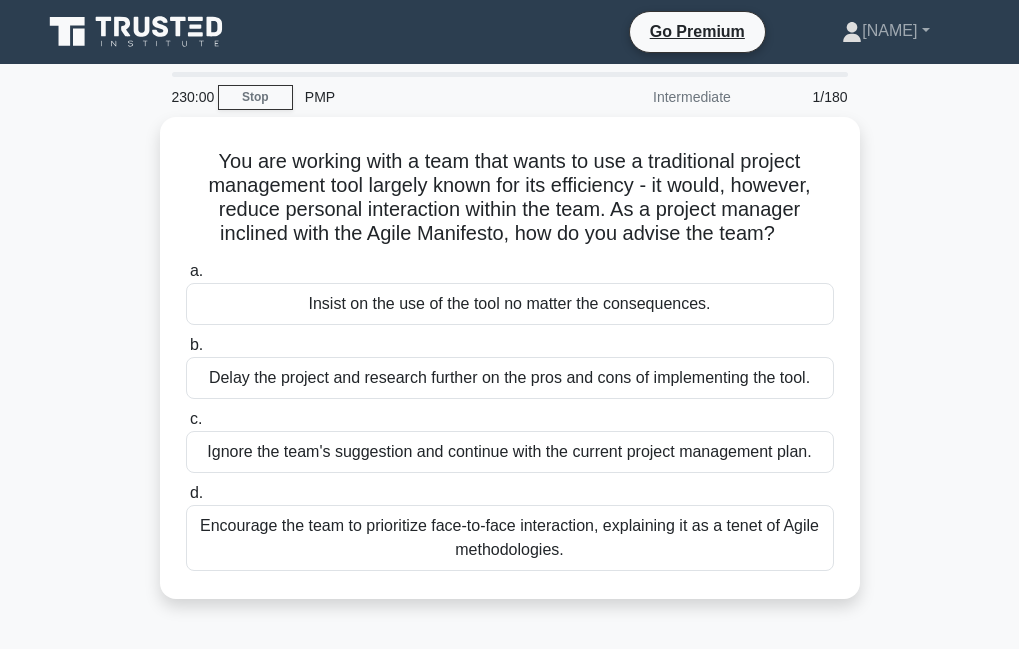 scroll, scrollTop: 0, scrollLeft: 0, axis: both 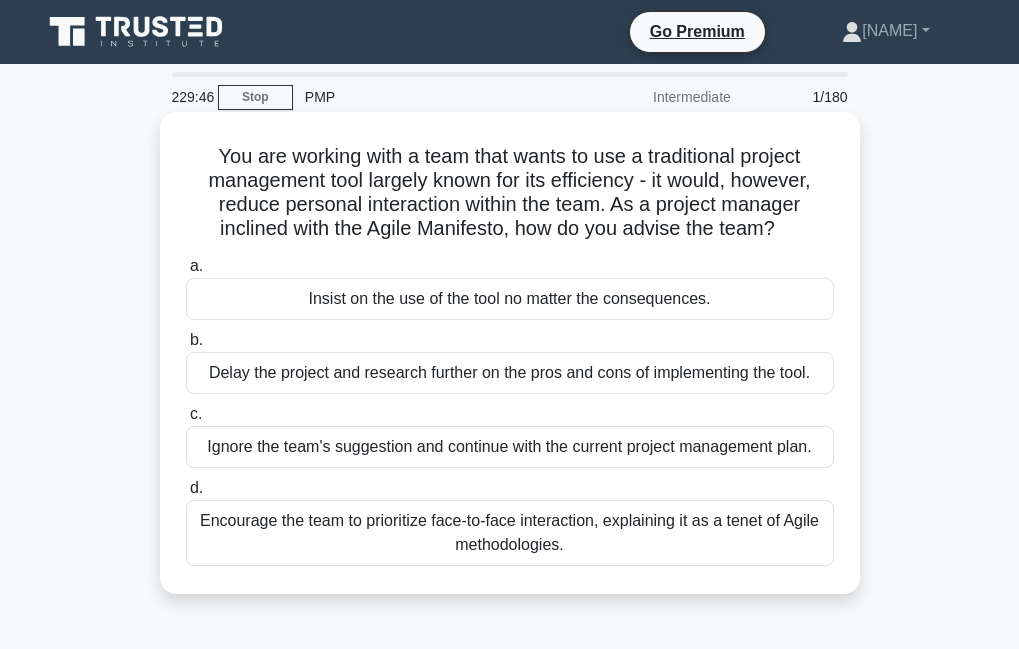 click on "Ignore the team's suggestion and continue with the current project management plan." at bounding box center (510, 447) 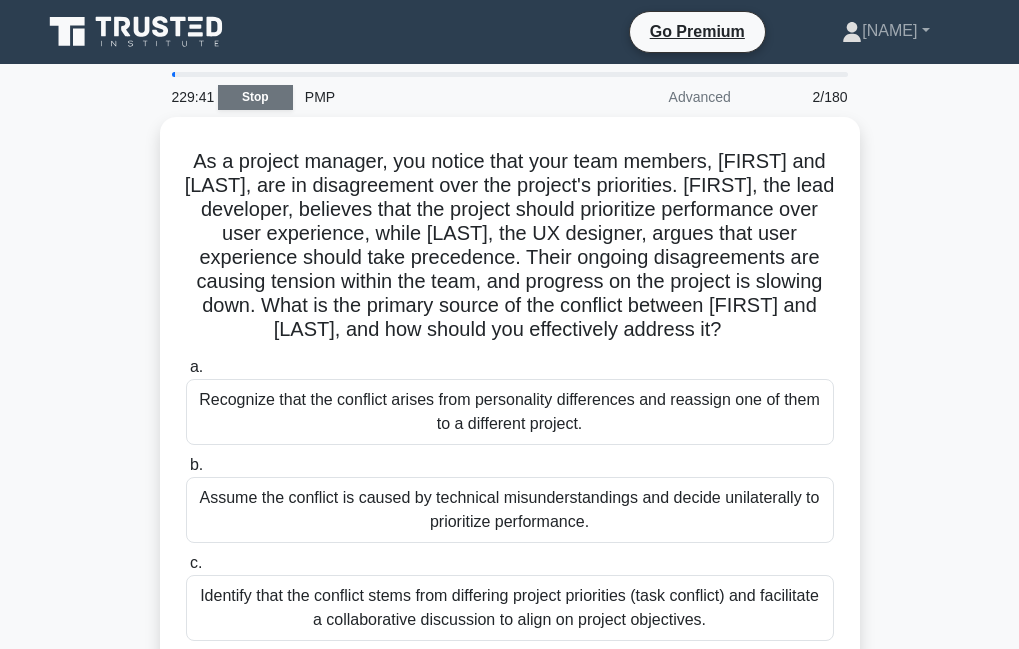 drag, startPoint x: 258, startPoint y: 81, endPoint x: 276, endPoint y: 109, distance: 33.286633 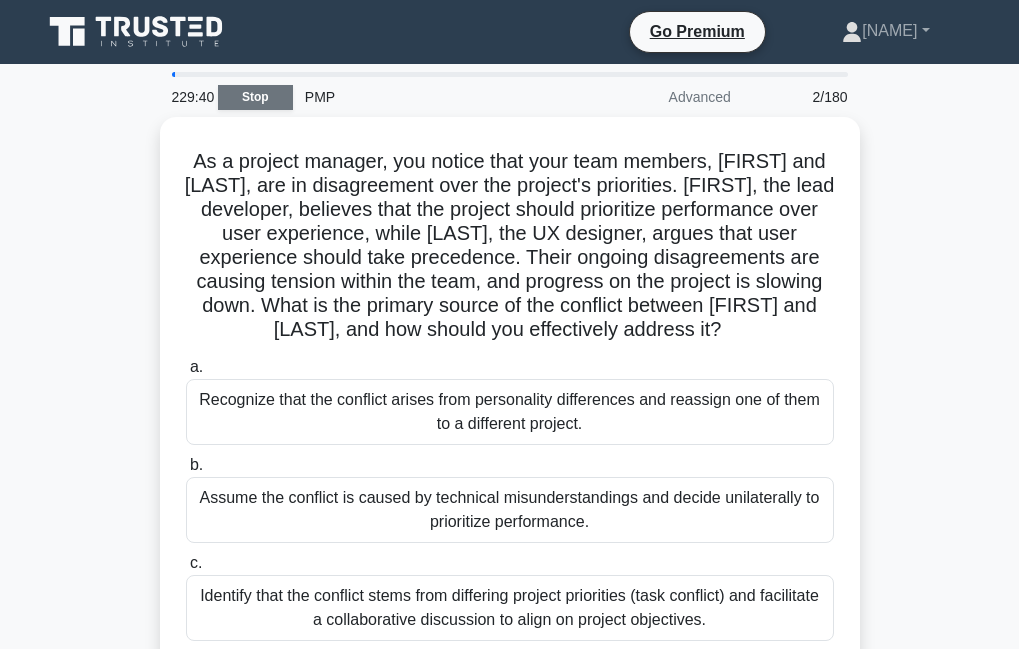 click on "Stop" at bounding box center (255, 97) 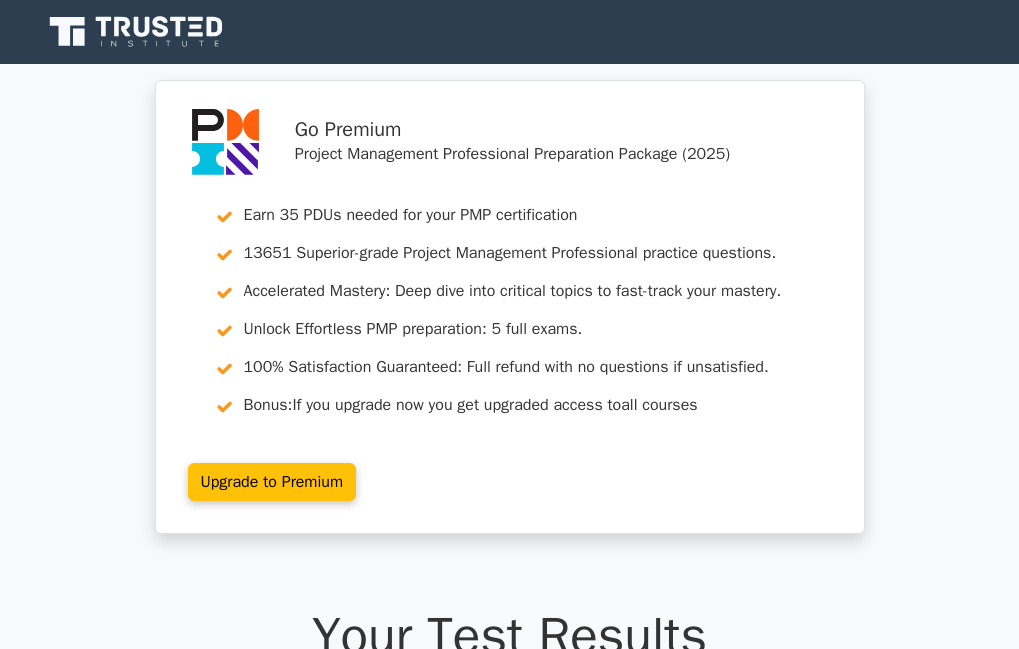 scroll, scrollTop: 0, scrollLeft: 0, axis: both 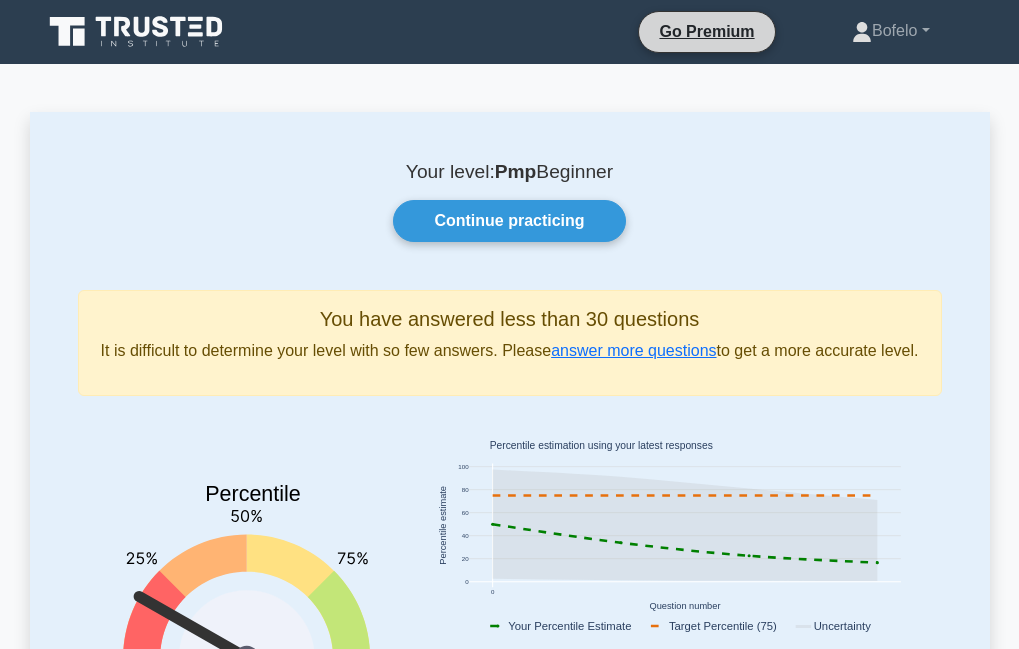 click on "Go Premium" at bounding box center [706, 32] 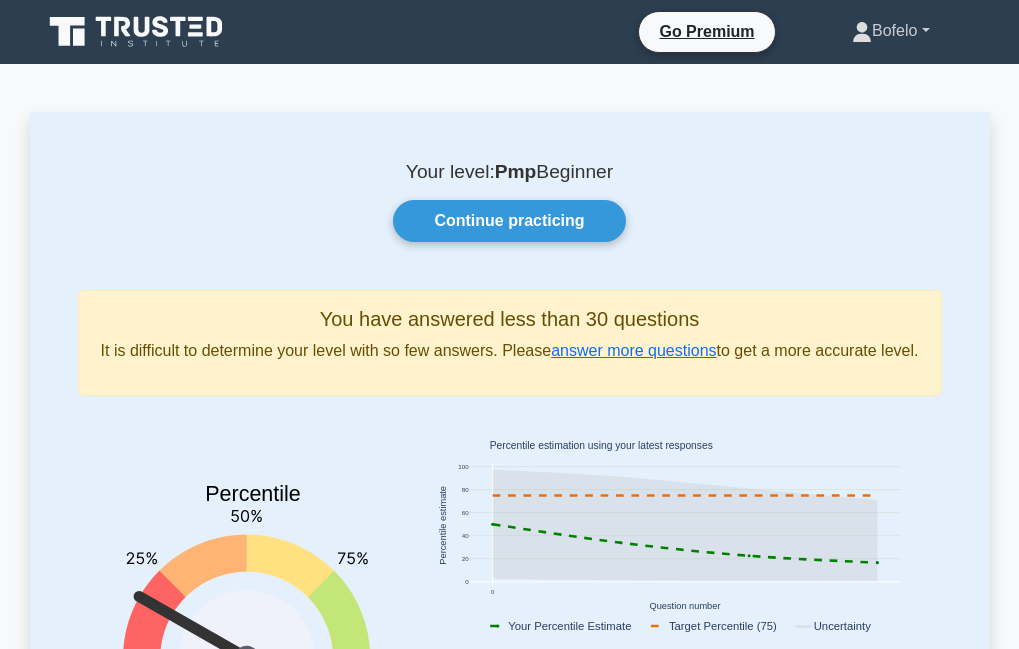 click on "Bofelo" at bounding box center (890, 31) 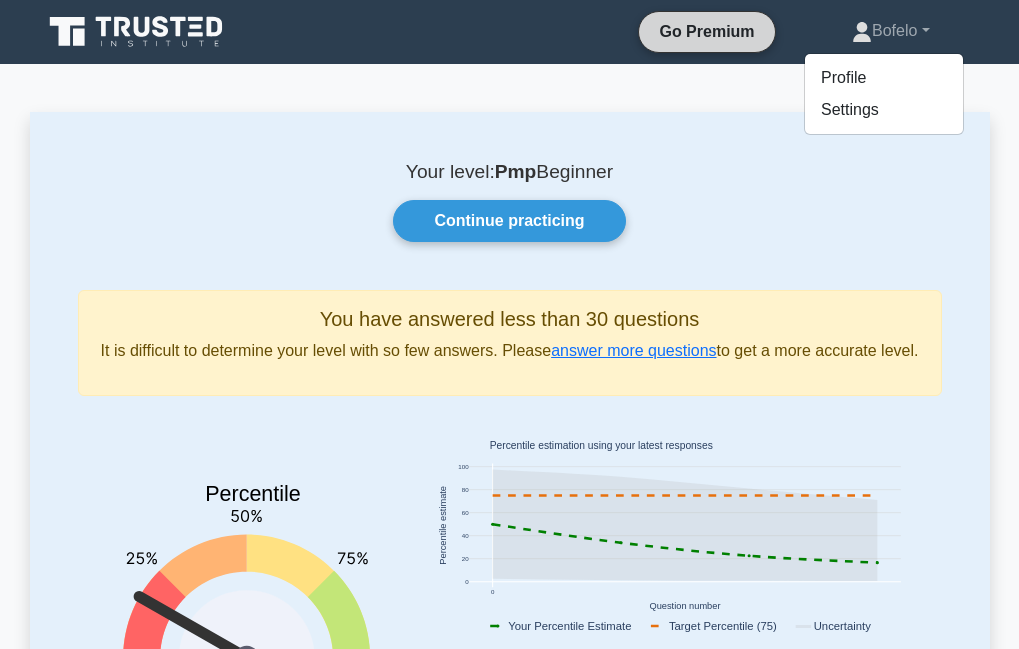 click on "Go Premium" at bounding box center [706, 31] 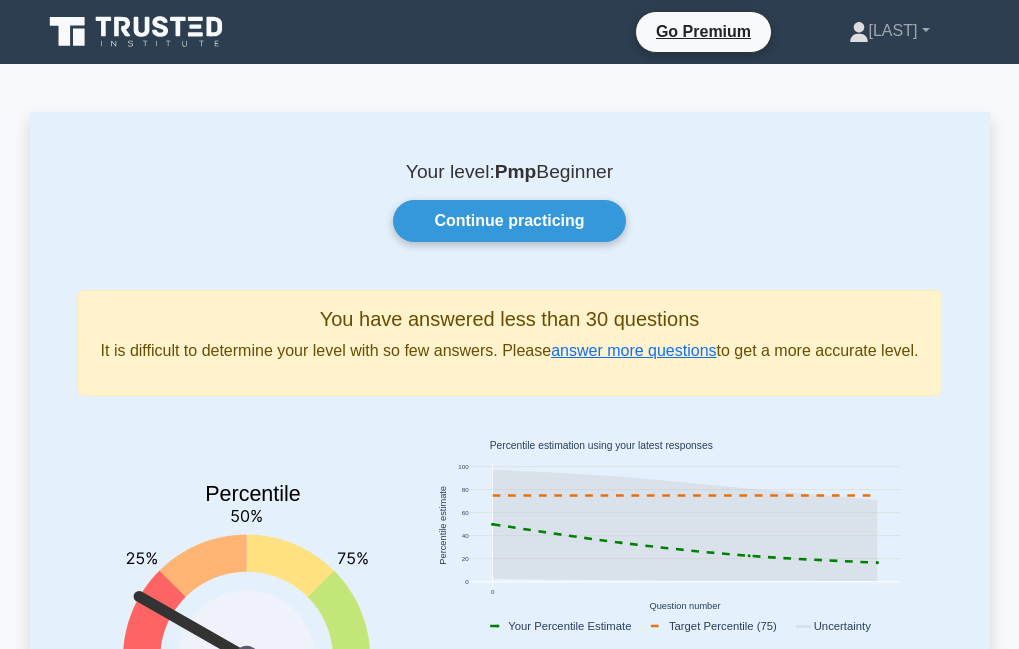 scroll, scrollTop: 0, scrollLeft: 0, axis: both 